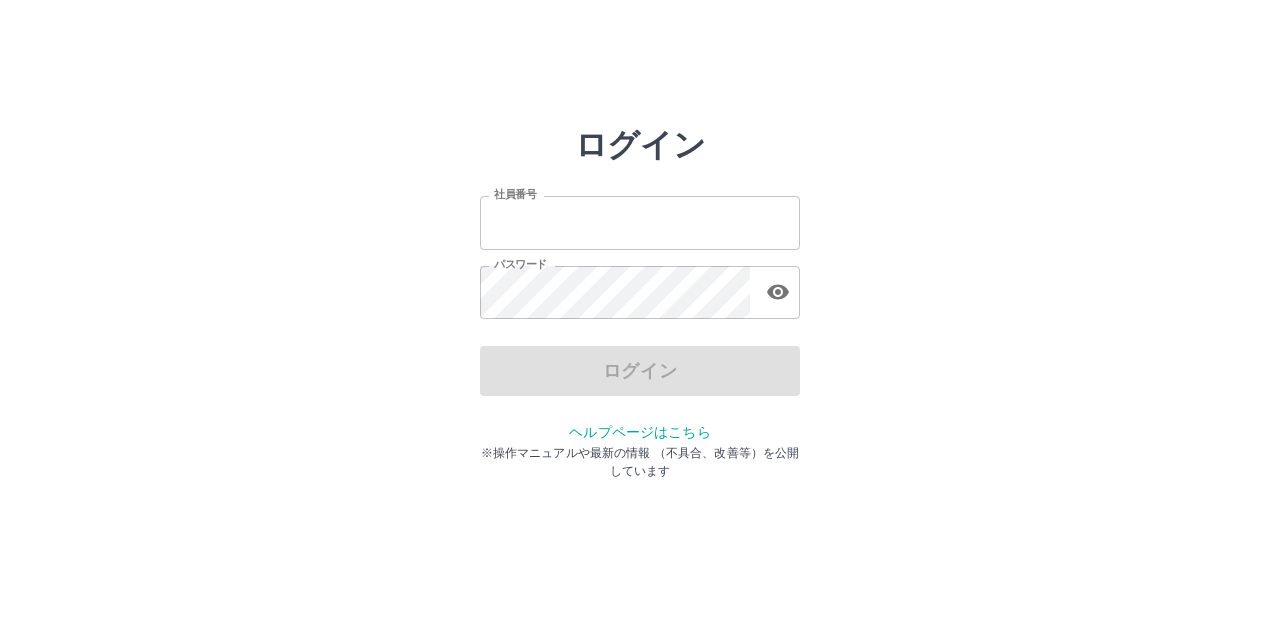scroll, scrollTop: 0, scrollLeft: 0, axis: both 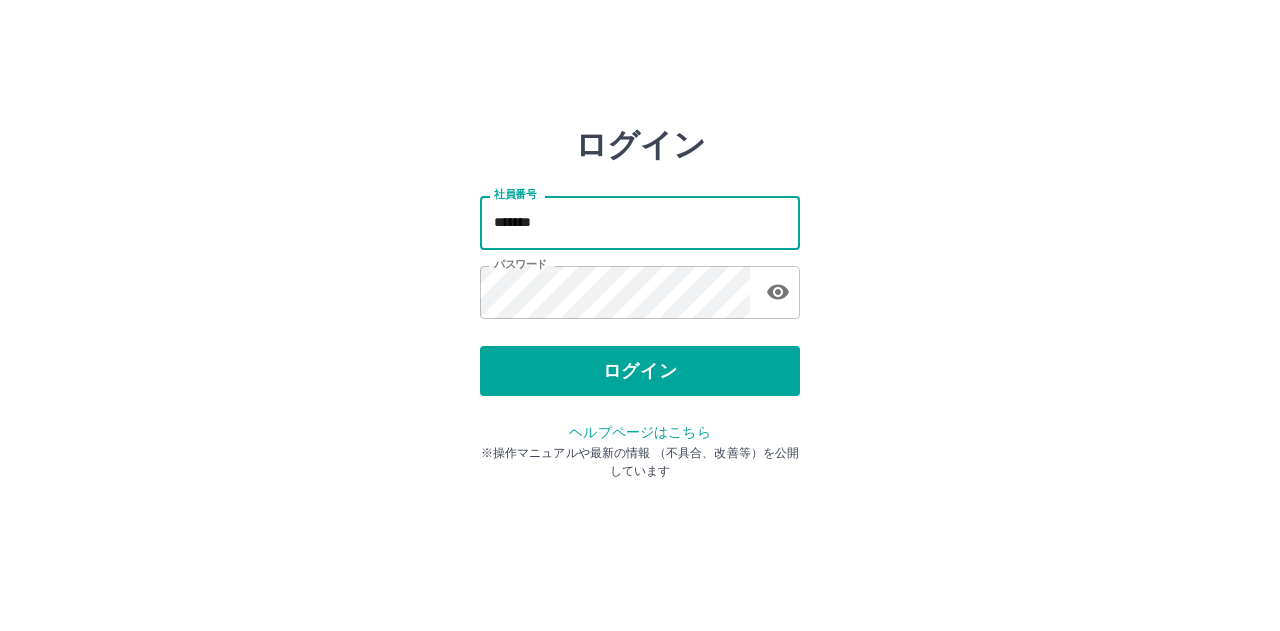 click on "*******" at bounding box center (640, 222) 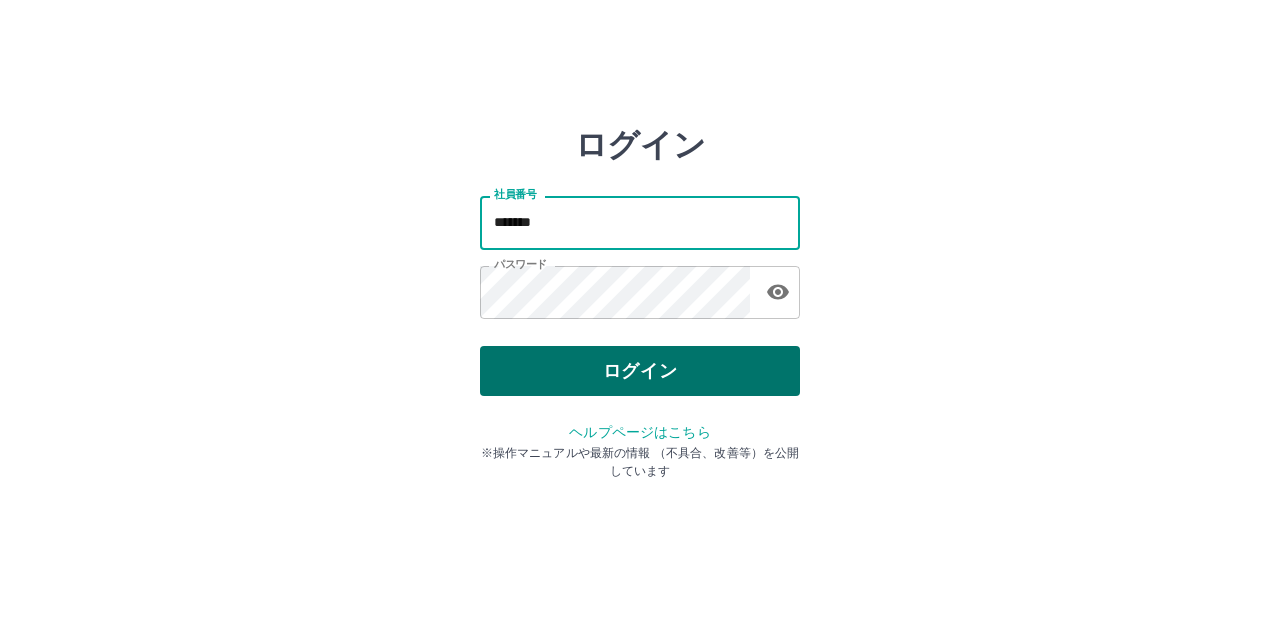 click on "ログイン" at bounding box center (640, 371) 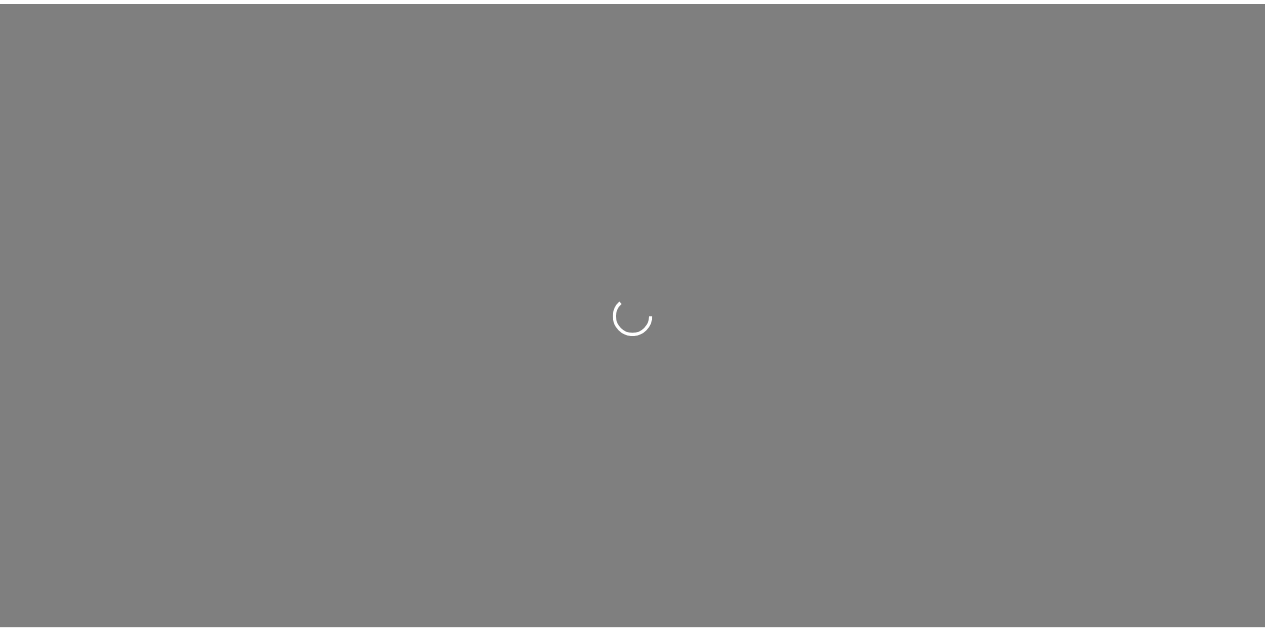 scroll, scrollTop: 0, scrollLeft: 0, axis: both 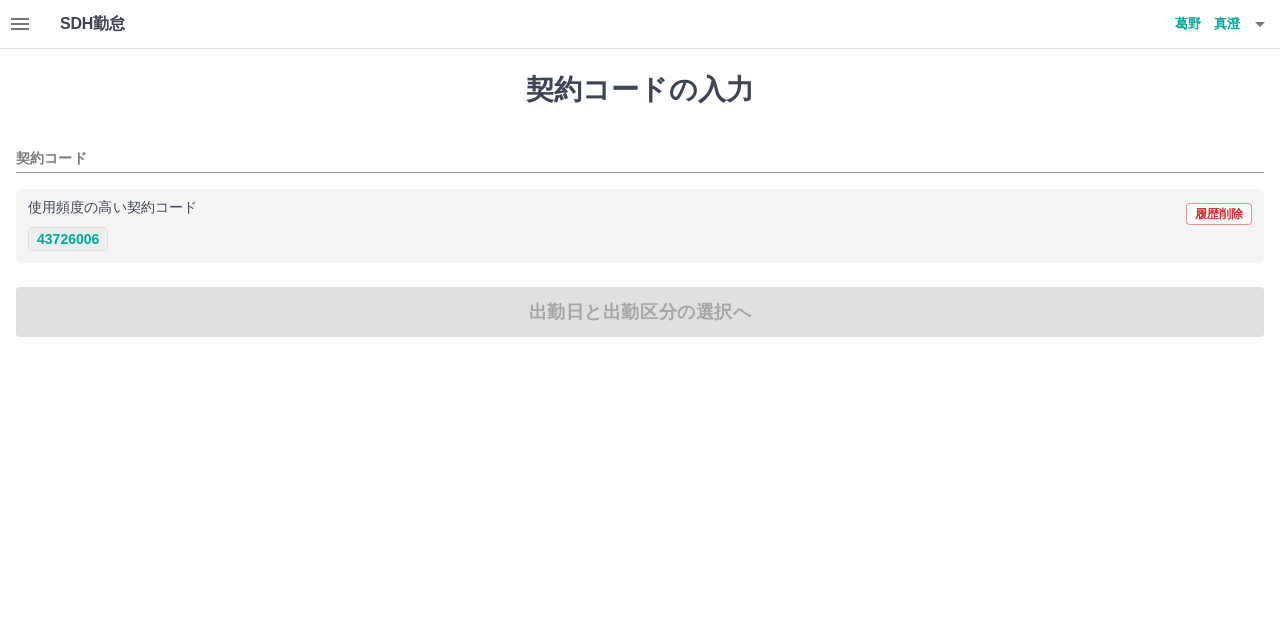 click on "43726006" at bounding box center [68, 239] 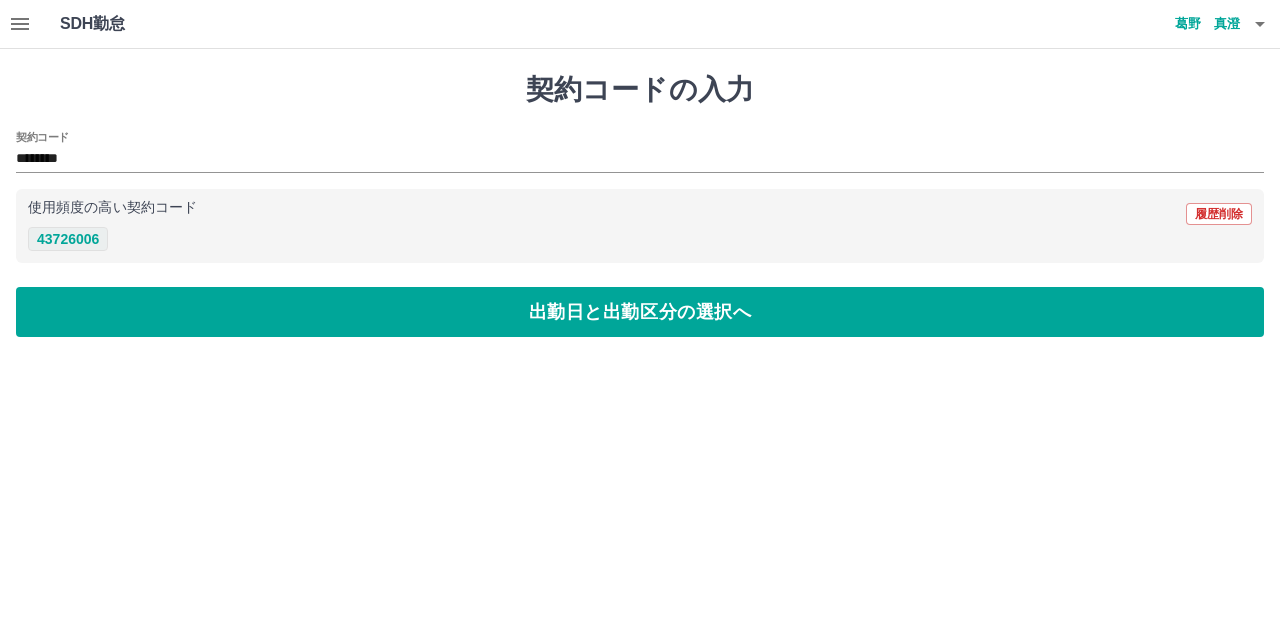 type on "********" 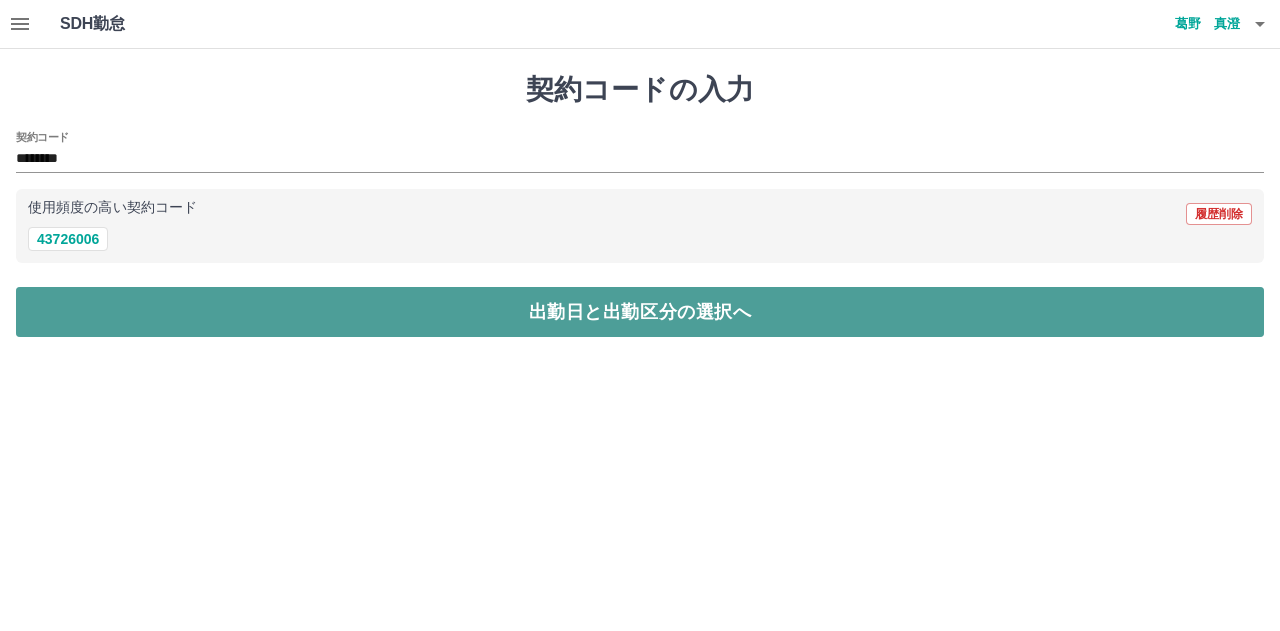 click on "出勤日と出勤区分の選択へ" at bounding box center (640, 312) 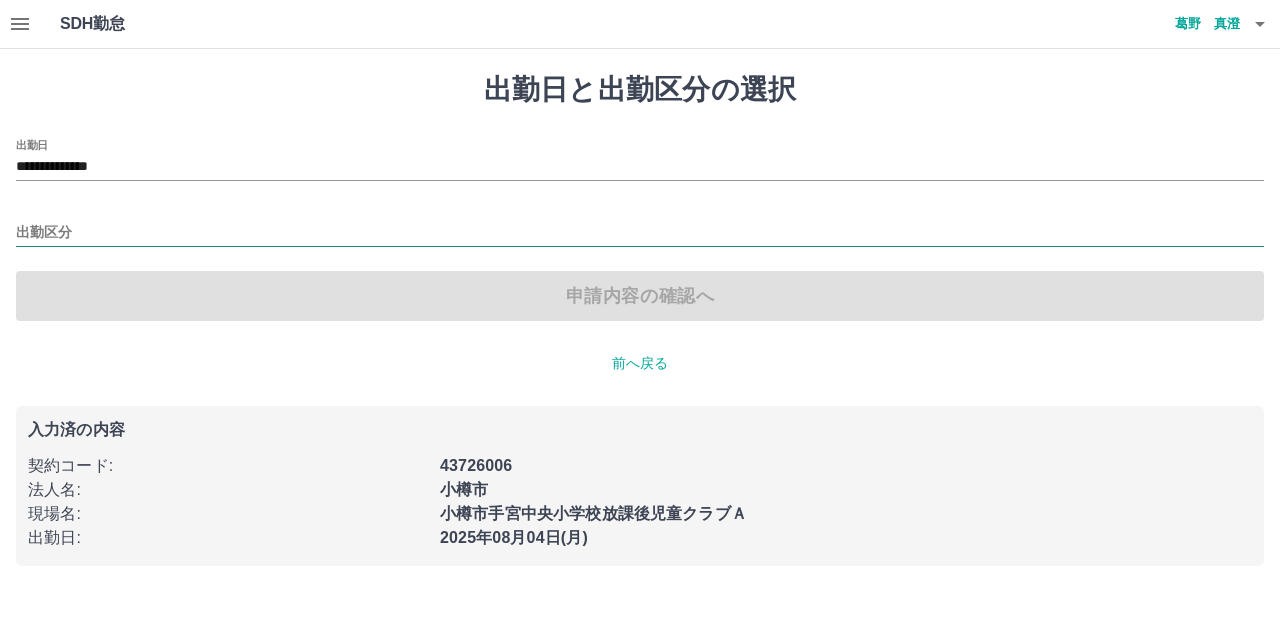click on "出勤区分" at bounding box center [640, 233] 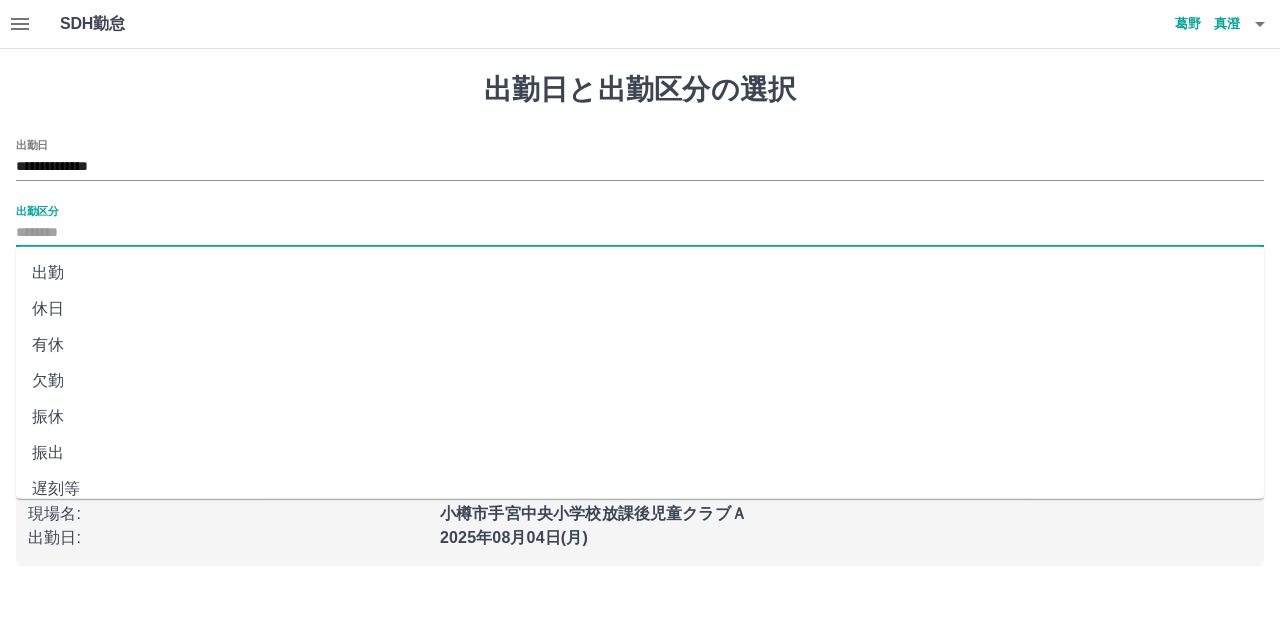 click on "出勤" at bounding box center (640, 273) 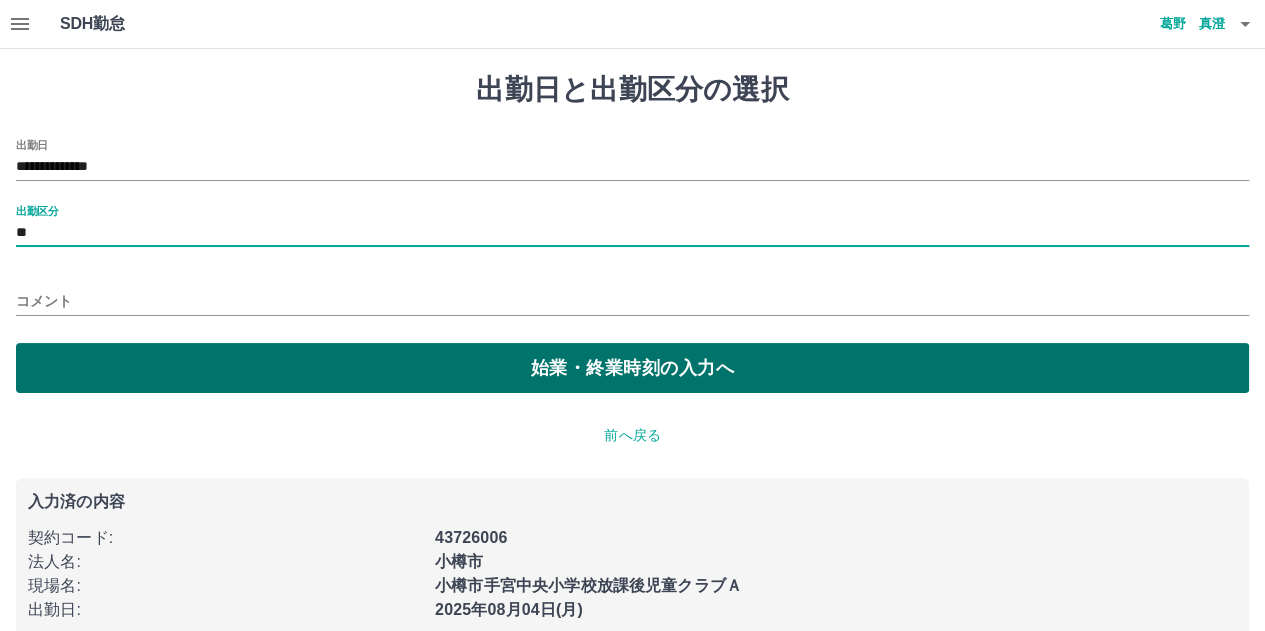 click on "始業・終業時刻の入力へ" at bounding box center [632, 368] 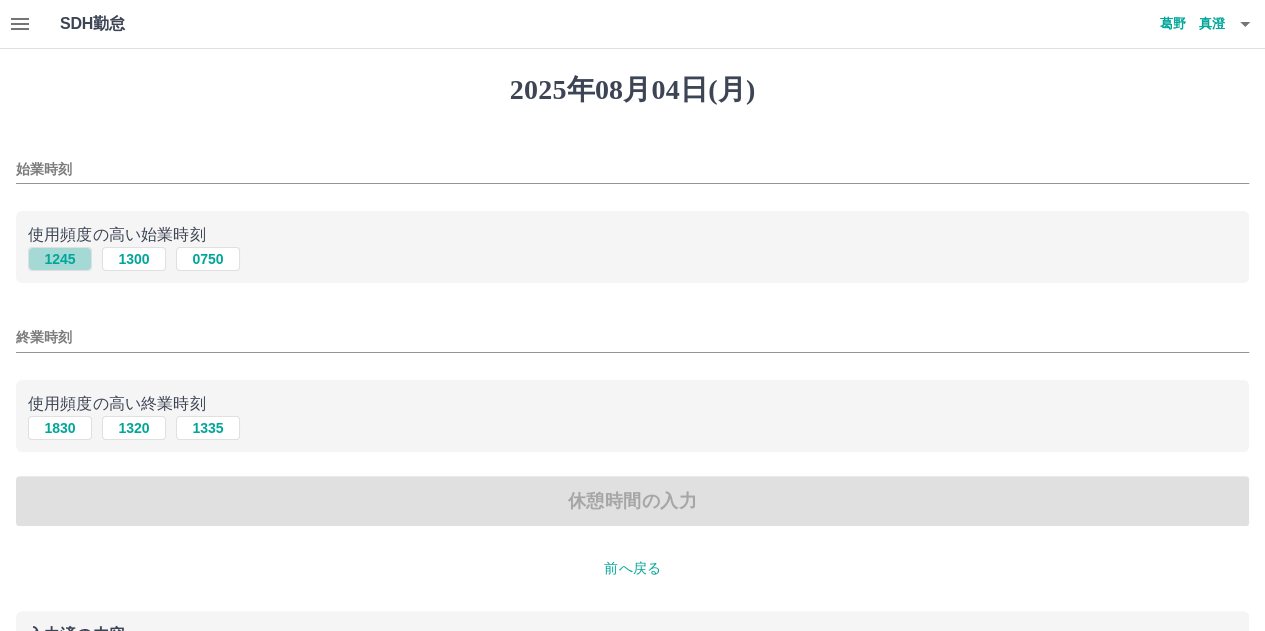 click on "1245" at bounding box center [60, 259] 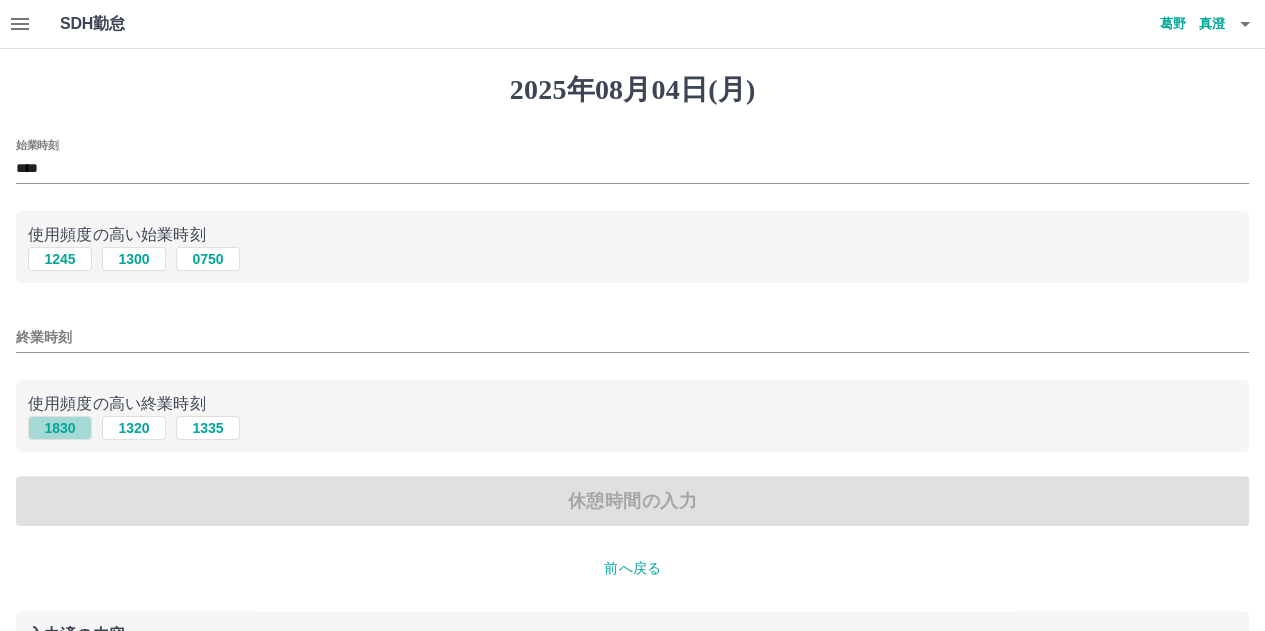 click on "1830" at bounding box center (60, 428) 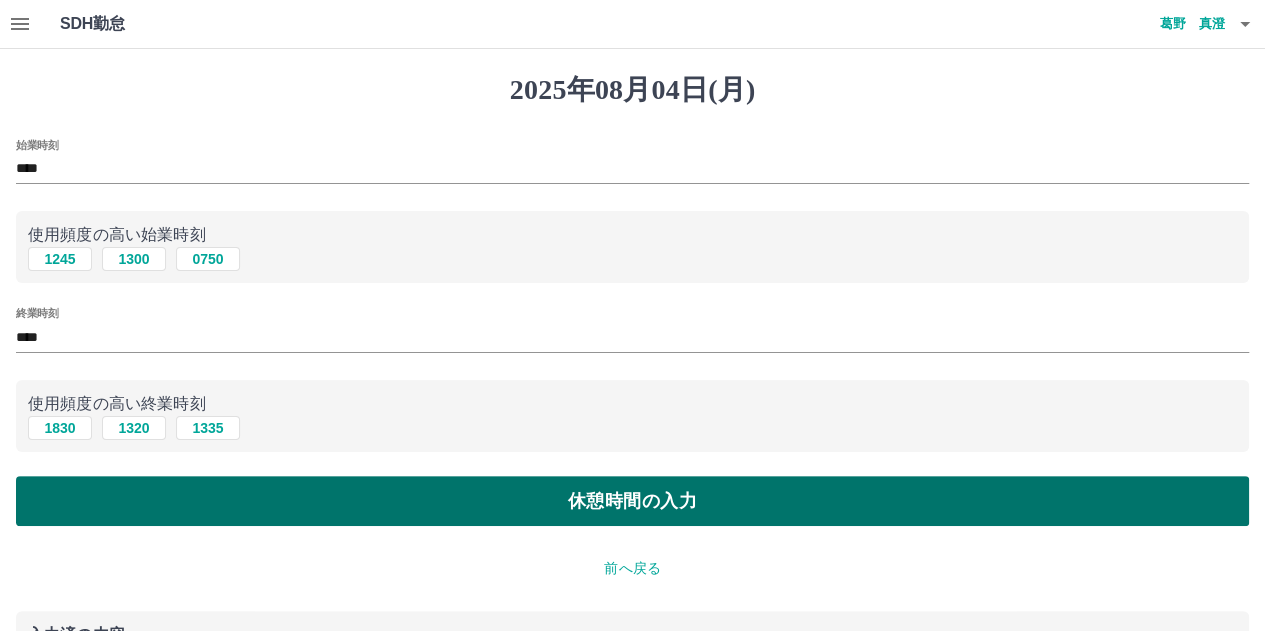 click on "休憩時間の入力" at bounding box center (632, 501) 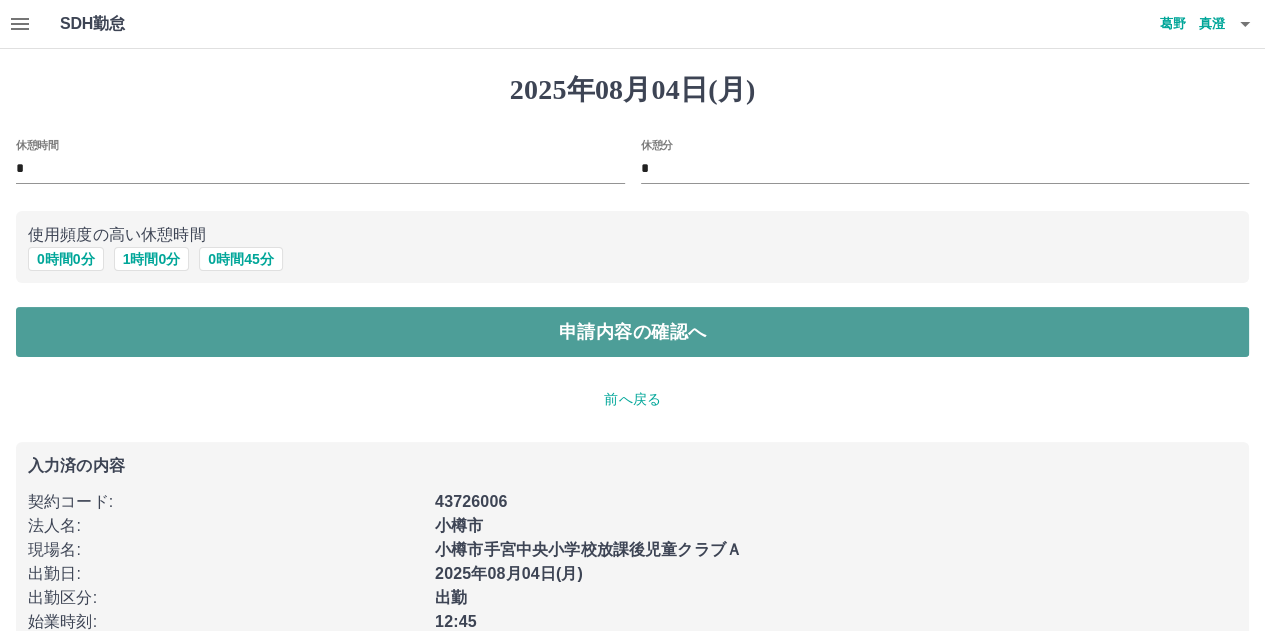 click on "申請内容の確認へ" at bounding box center [632, 332] 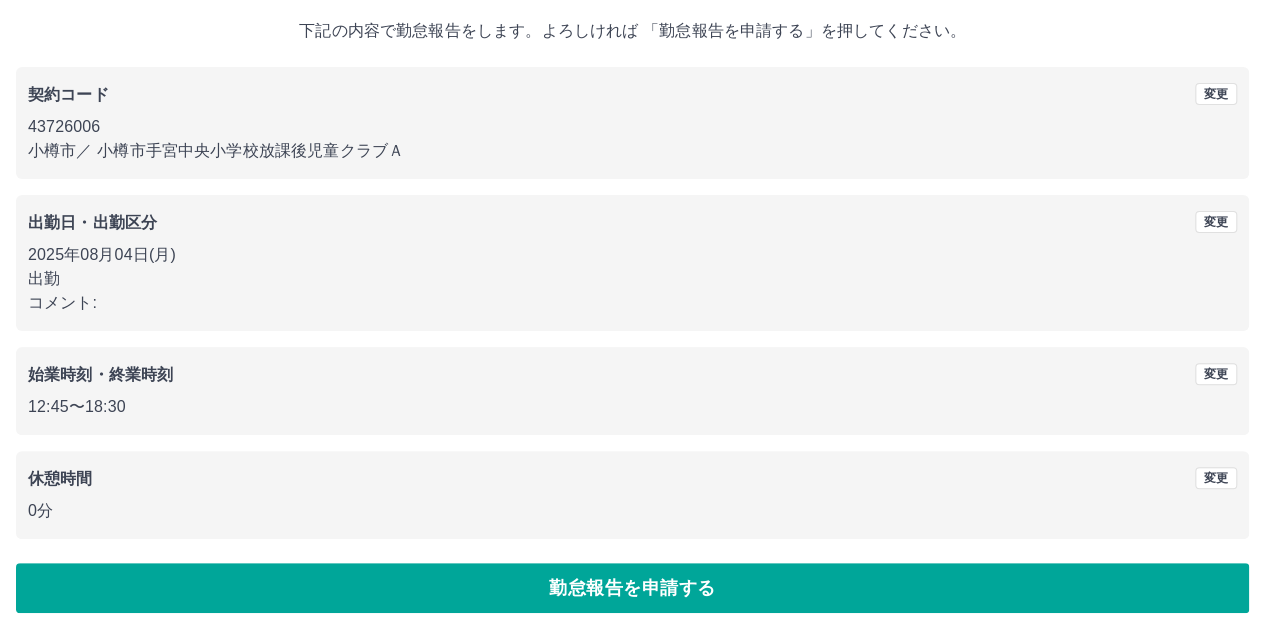 scroll, scrollTop: 116, scrollLeft: 0, axis: vertical 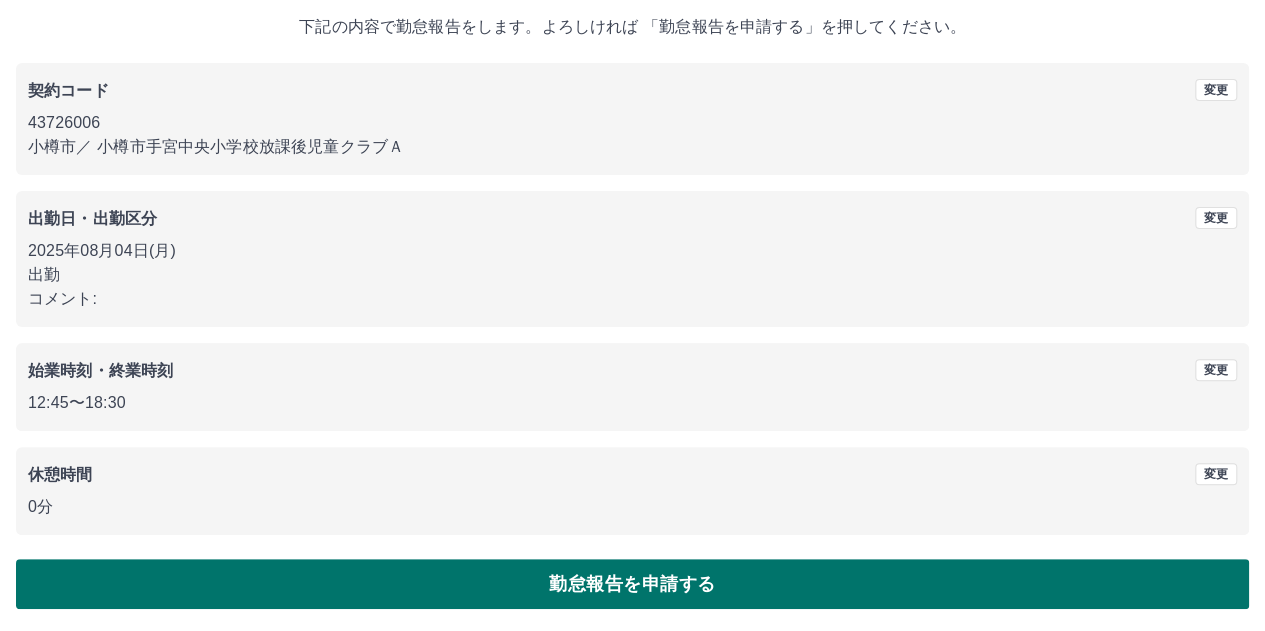 click on "勤怠報告を申請する" at bounding box center [632, 584] 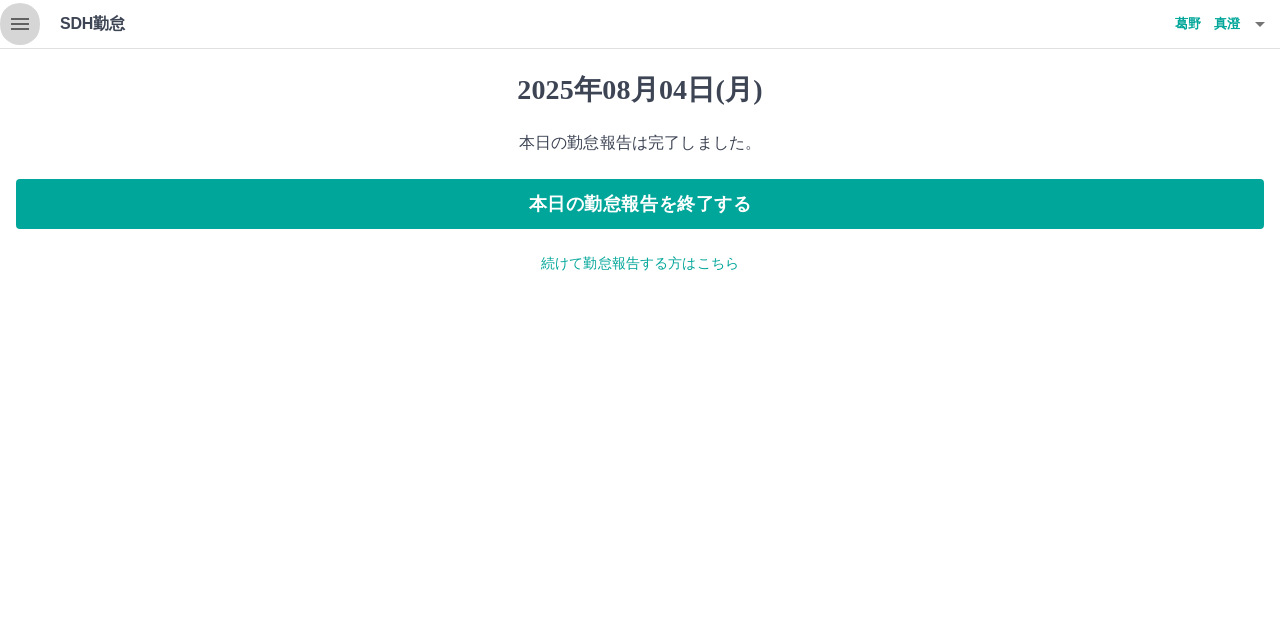 click 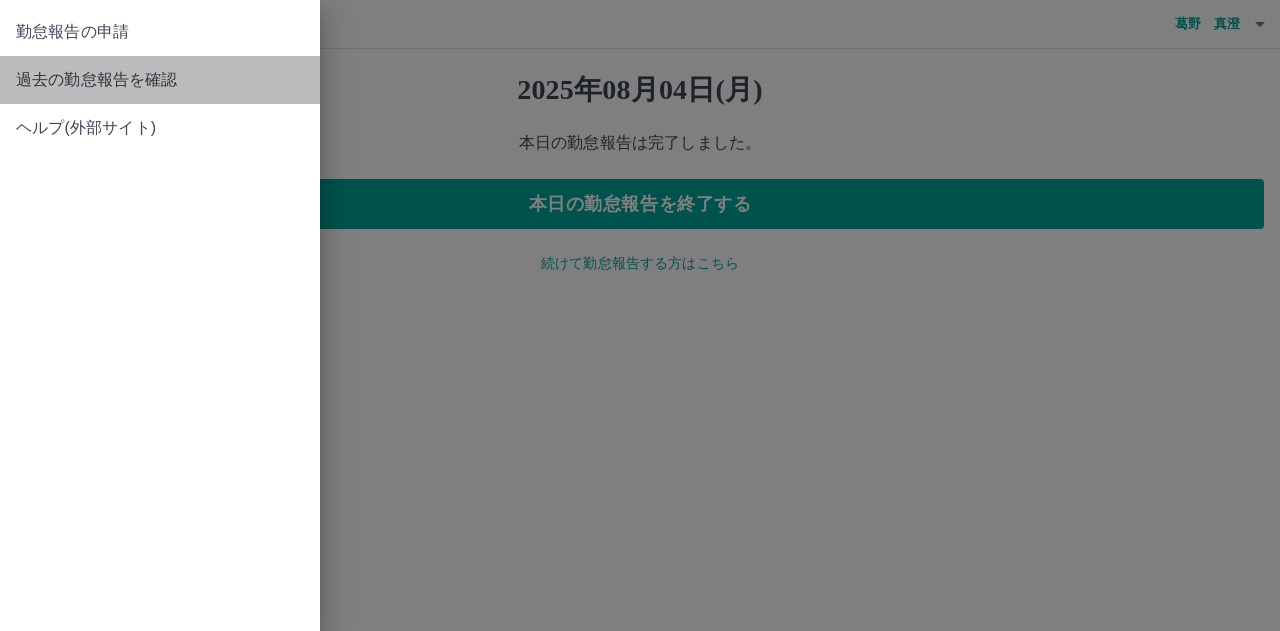 click on "過去の勤怠報告を確認" at bounding box center [160, 80] 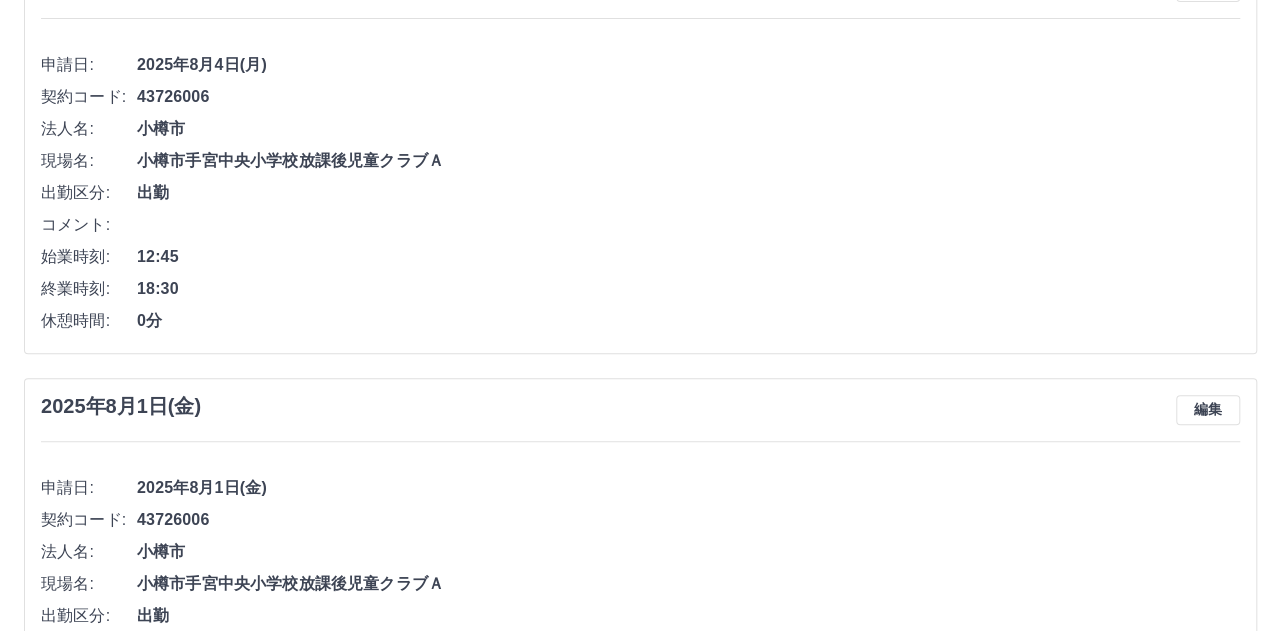 scroll, scrollTop: 0, scrollLeft: 0, axis: both 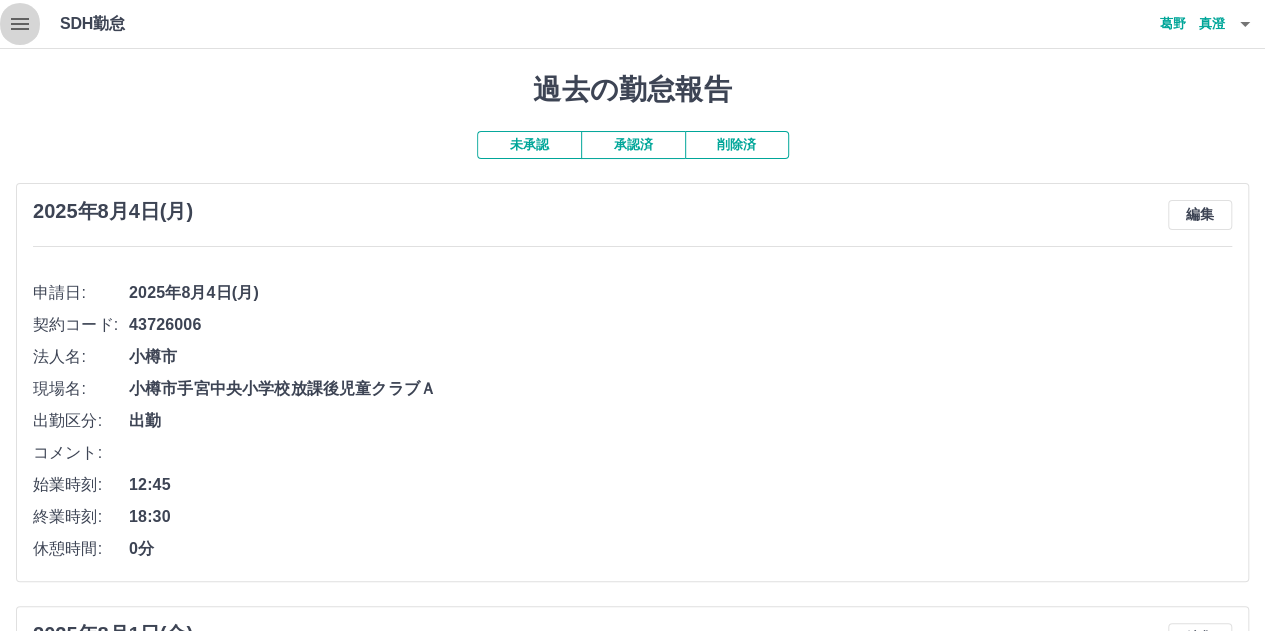 click 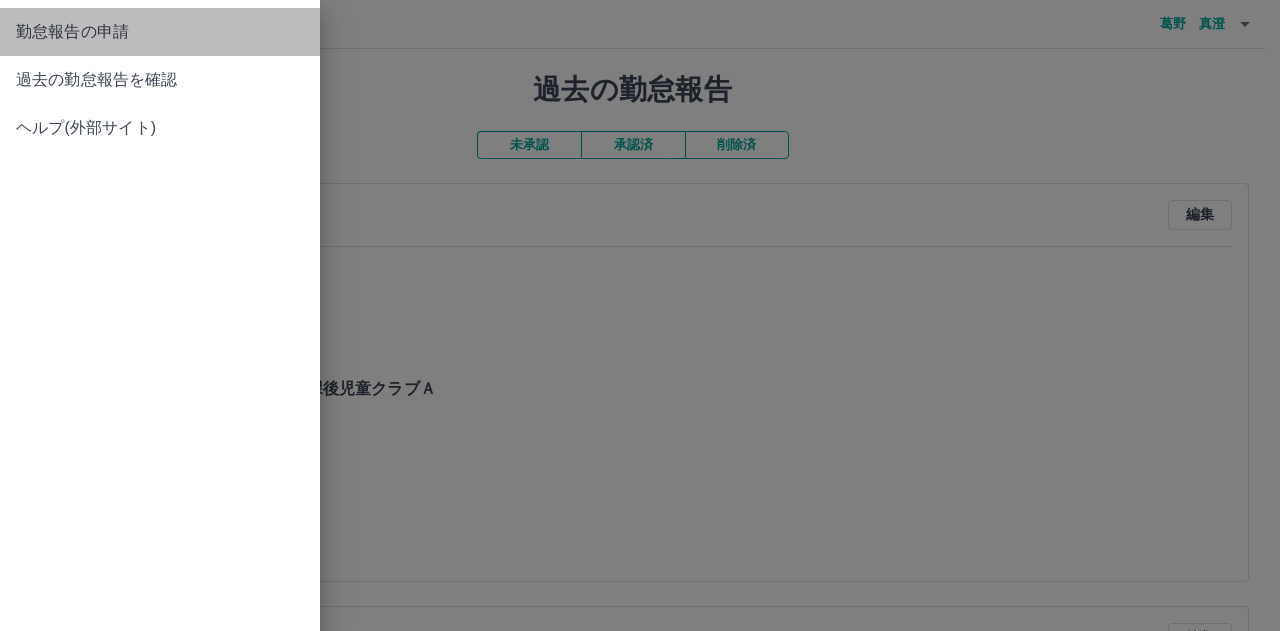 click on "勤怠報告の申請" at bounding box center [160, 32] 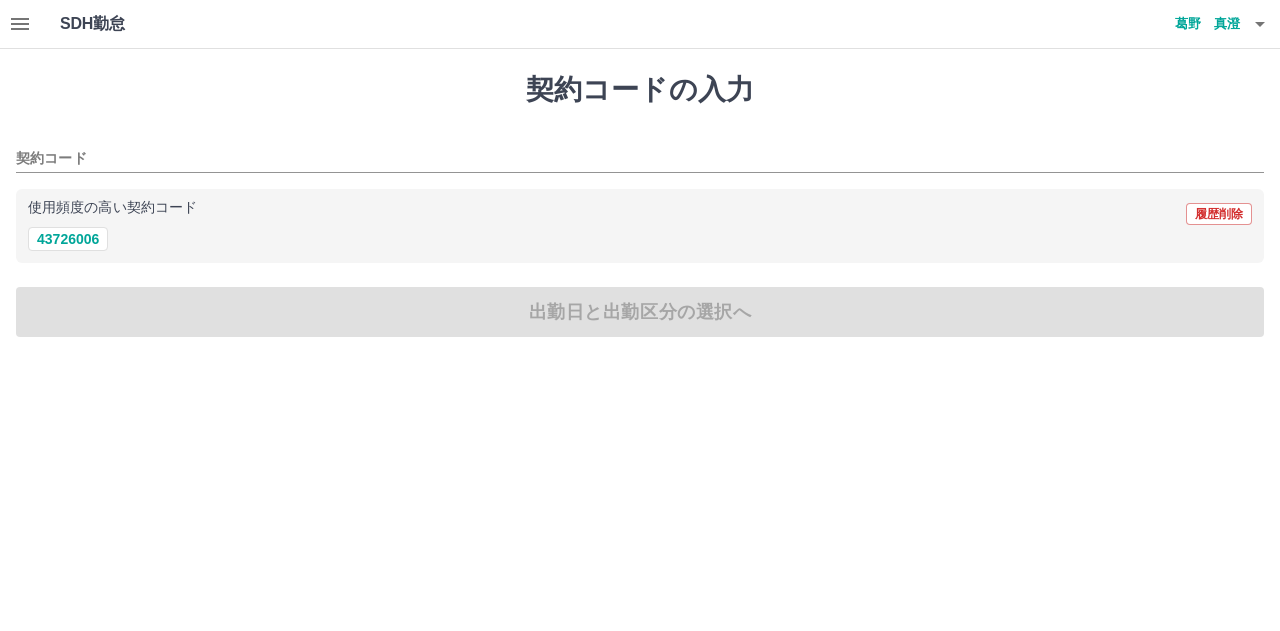 click on "43726006" at bounding box center (640, 239) 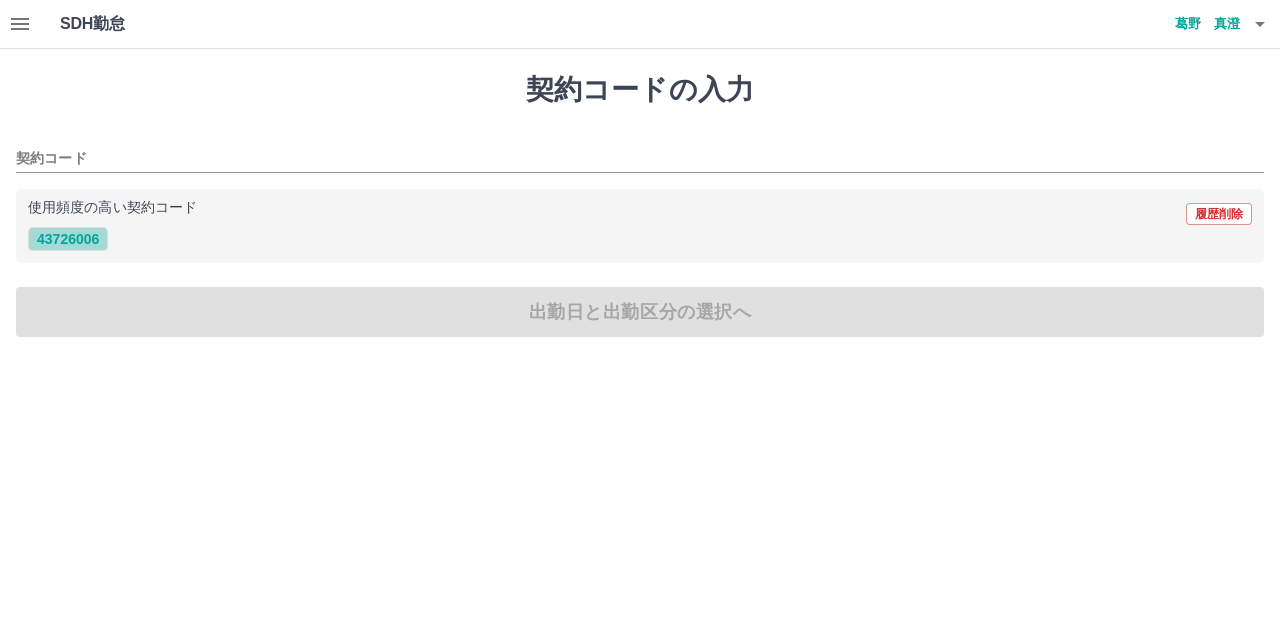 click on "43726006" at bounding box center (68, 239) 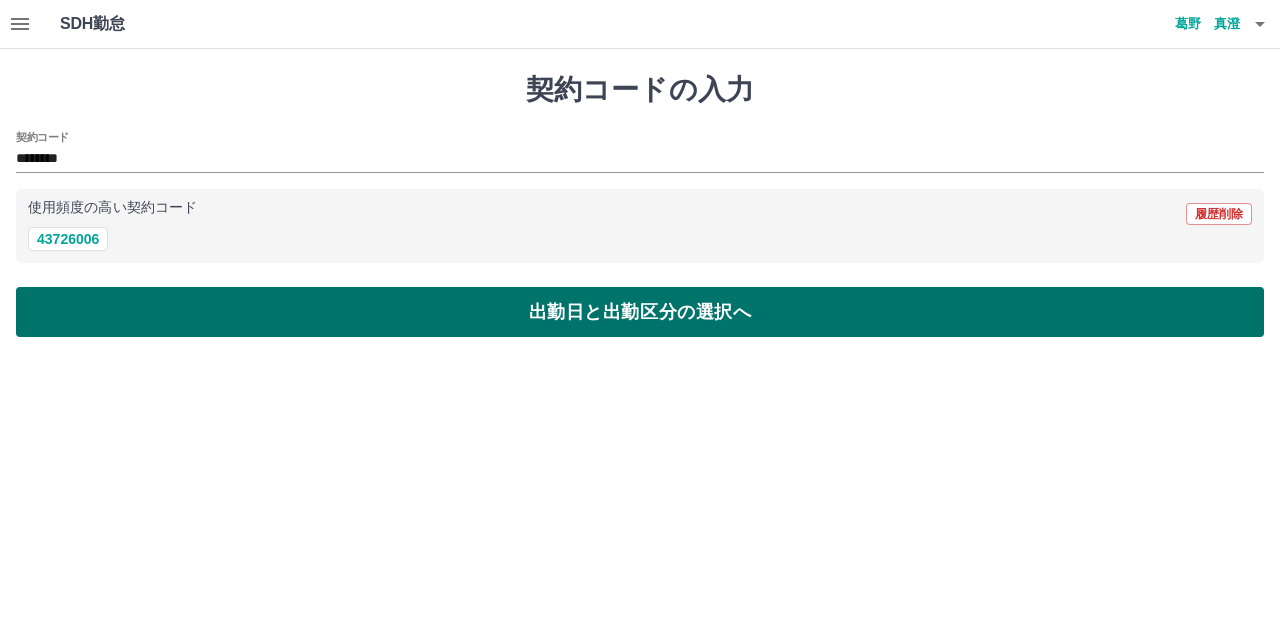 click on "出勤日と出勤区分の選択へ" at bounding box center [640, 312] 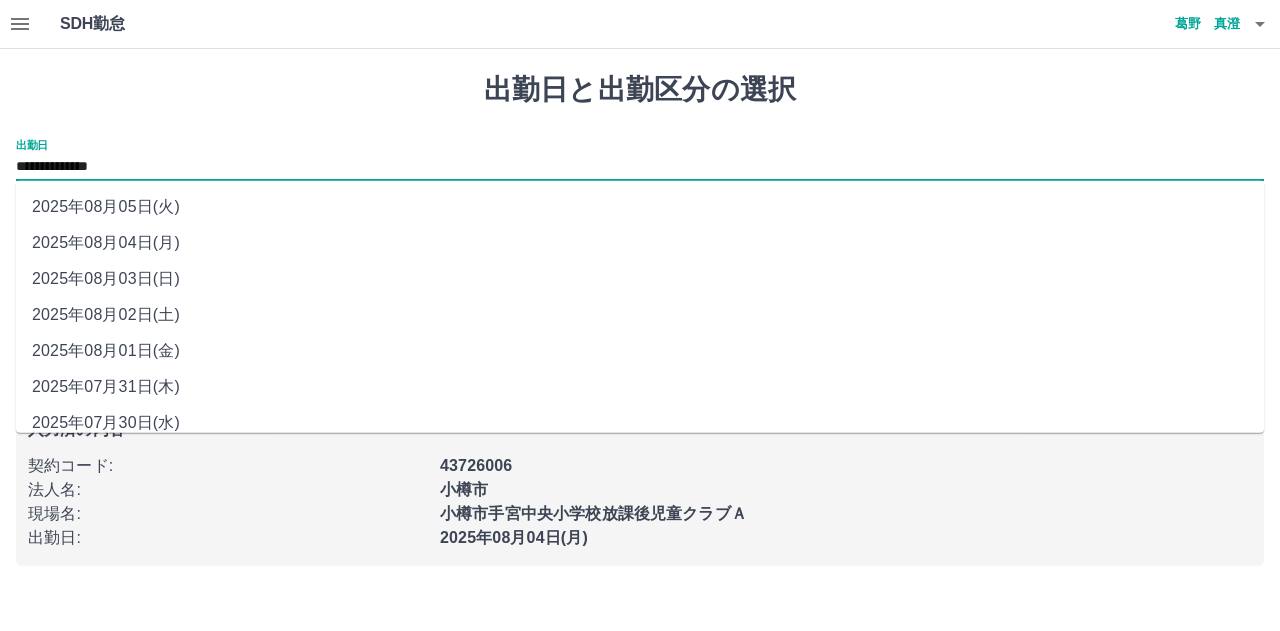 click on "**********" at bounding box center (640, 167) 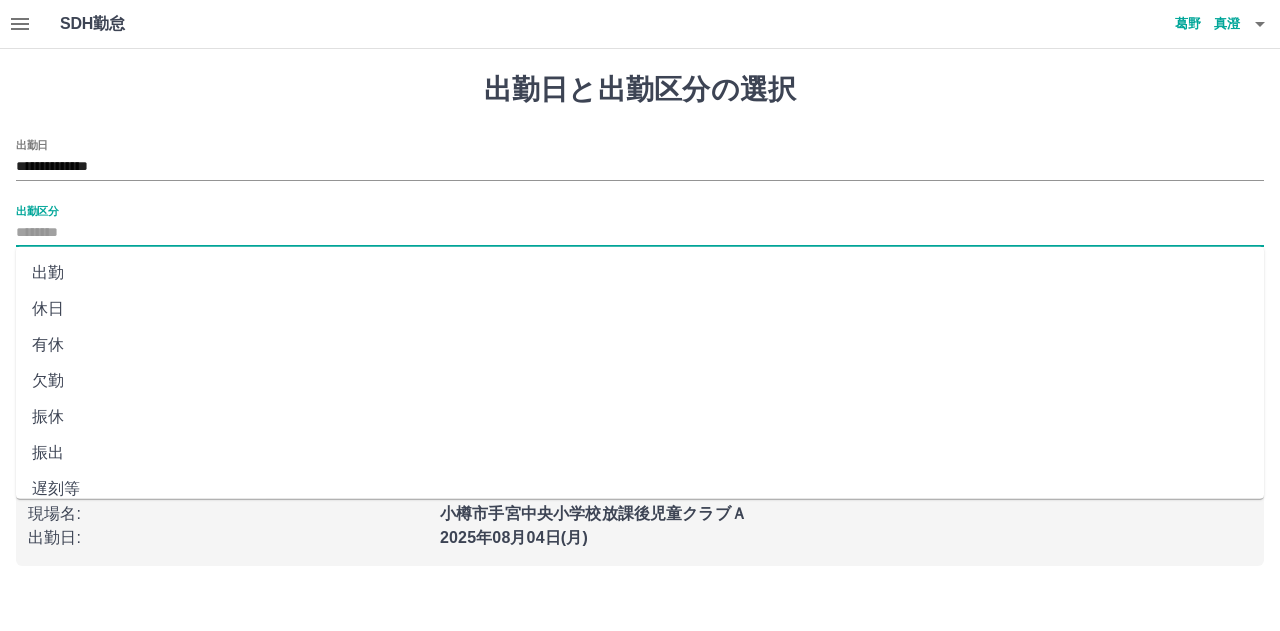 click on "出勤区分" at bounding box center (640, 233) 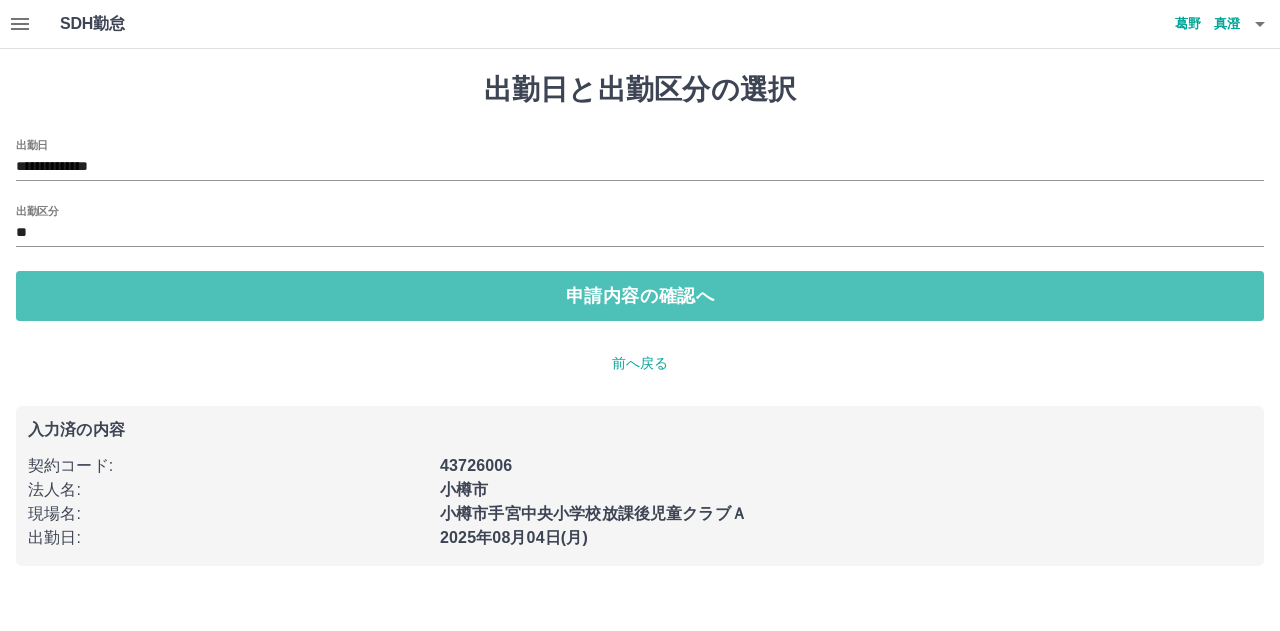 click on "申請内容の確認へ" at bounding box center (640, 296) 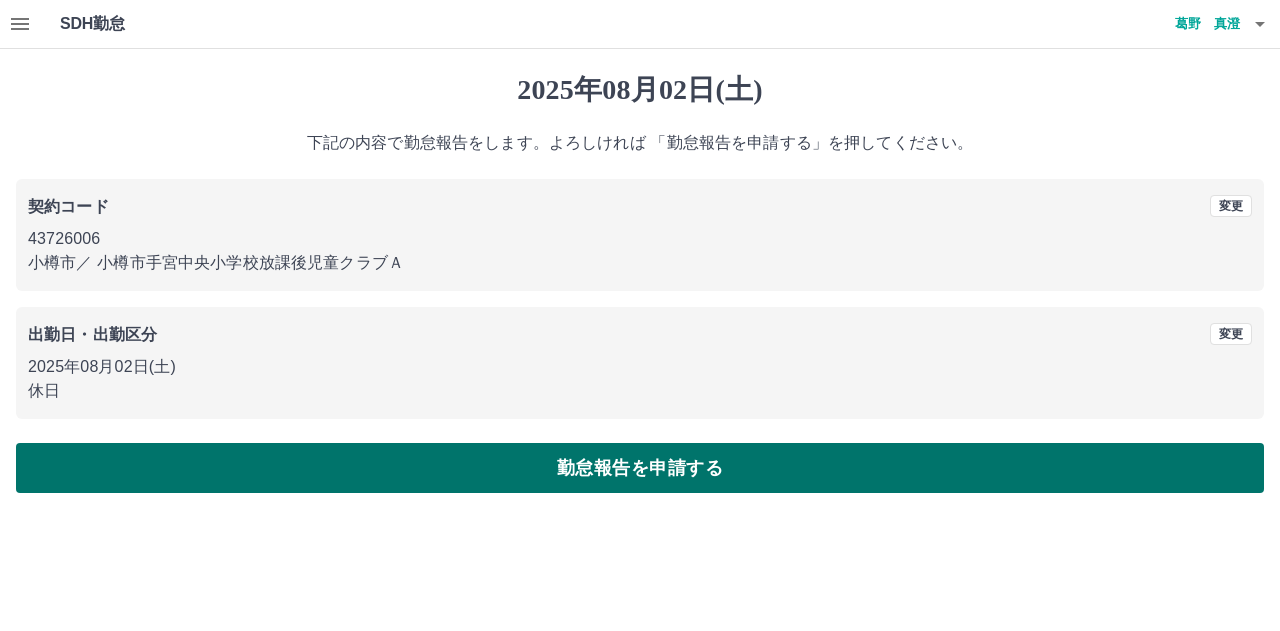 click on "勤怠報告を申請する" at bounding box center (640, 468) 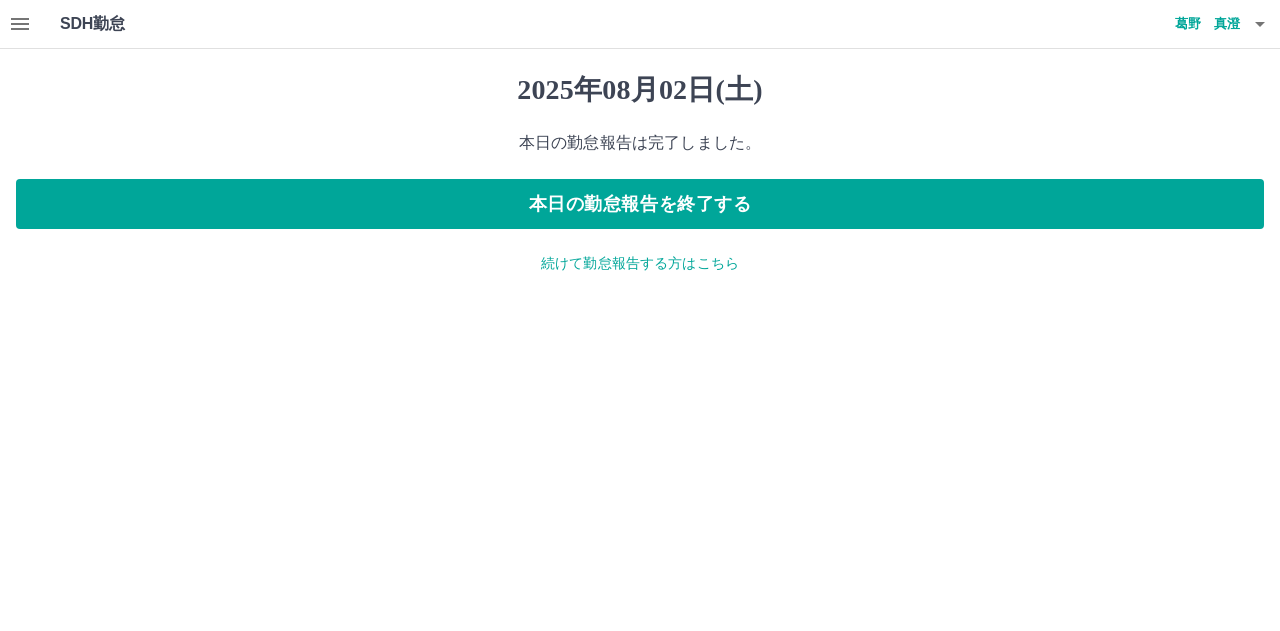 click on "続けて勤怠報告する方はこちら" at bounding box center (640, 263) 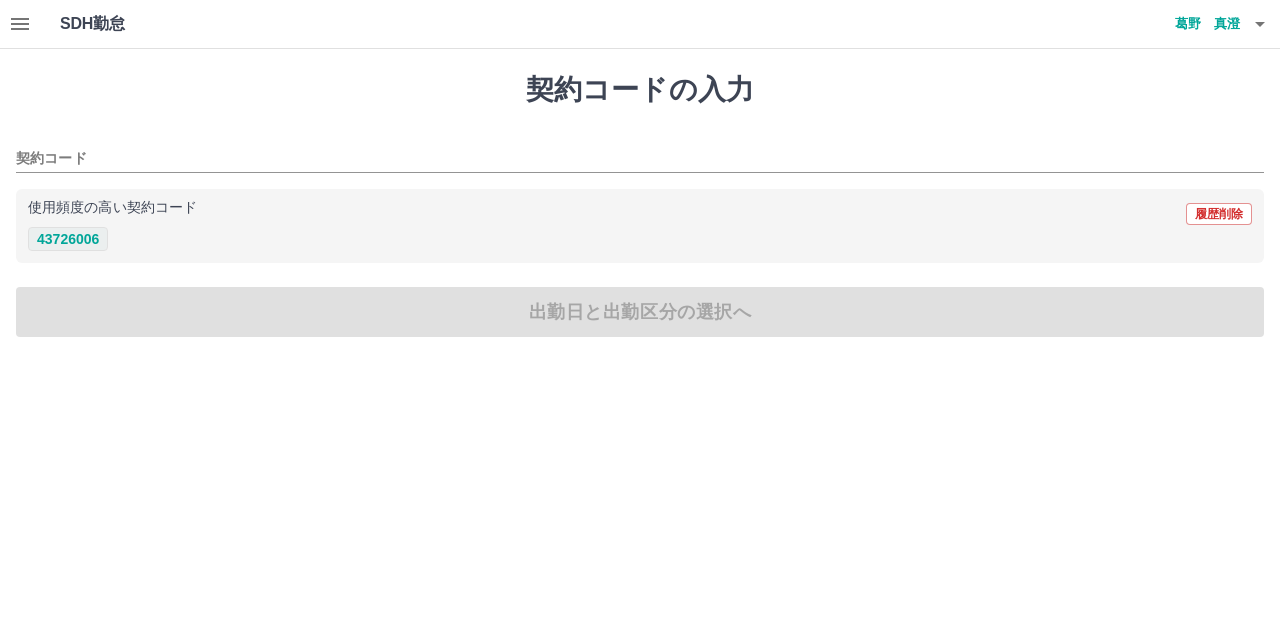 click on "43726006" at bounding box center [68, 239] 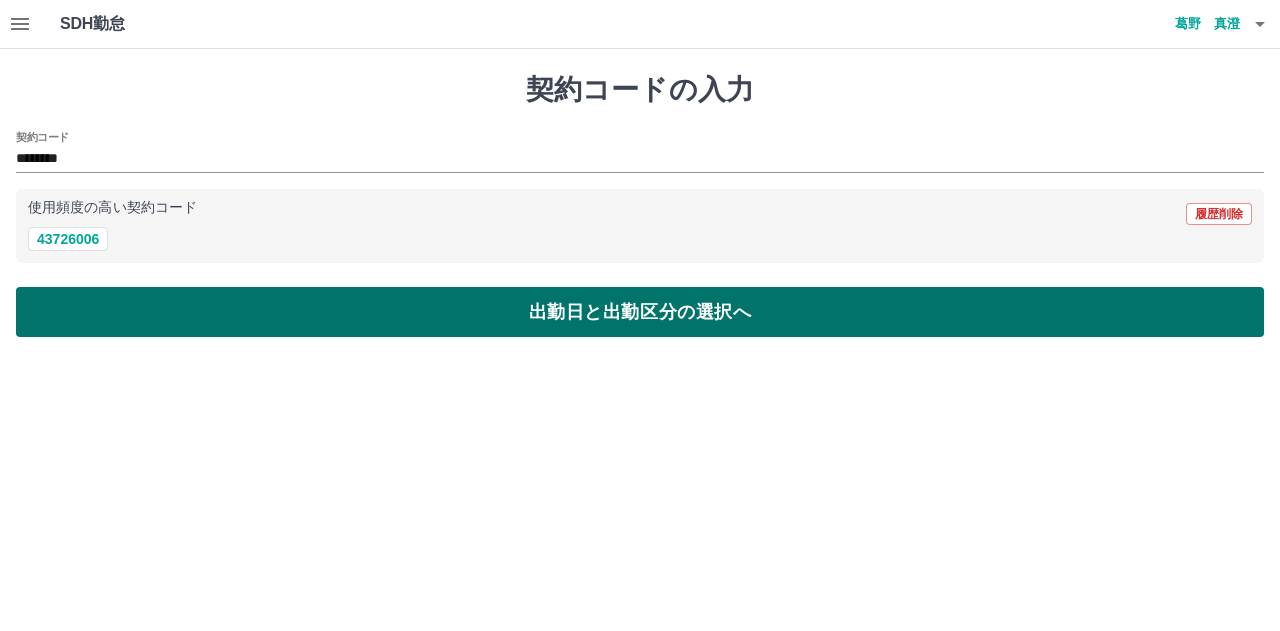 click on "出勤日と出勤区分の選択へ" at bounding box center (640, 312) 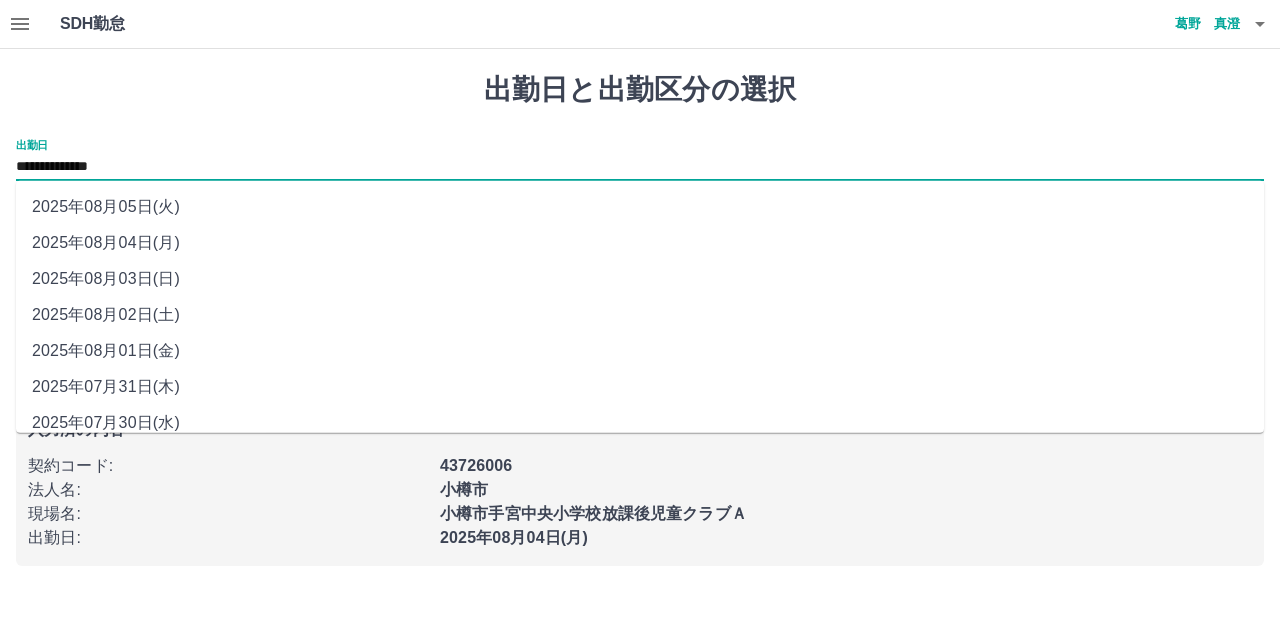 click on "**********" at bounding box center (640, 167) 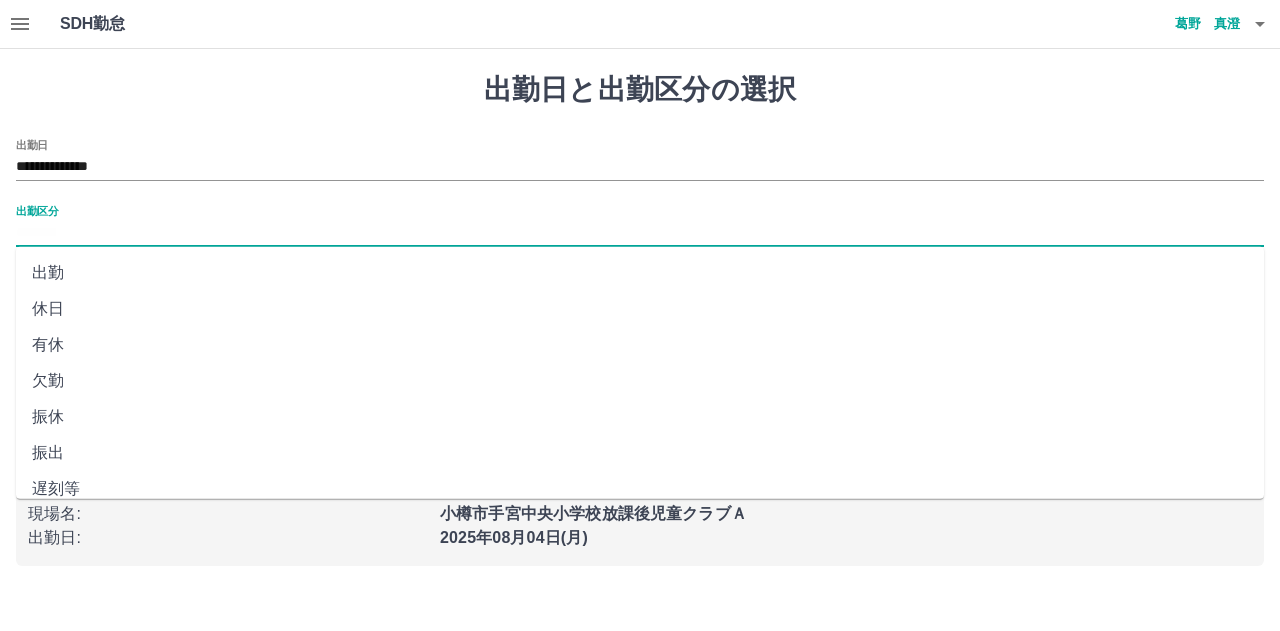 click on "出勤区分" at bounding box center [640, 233] 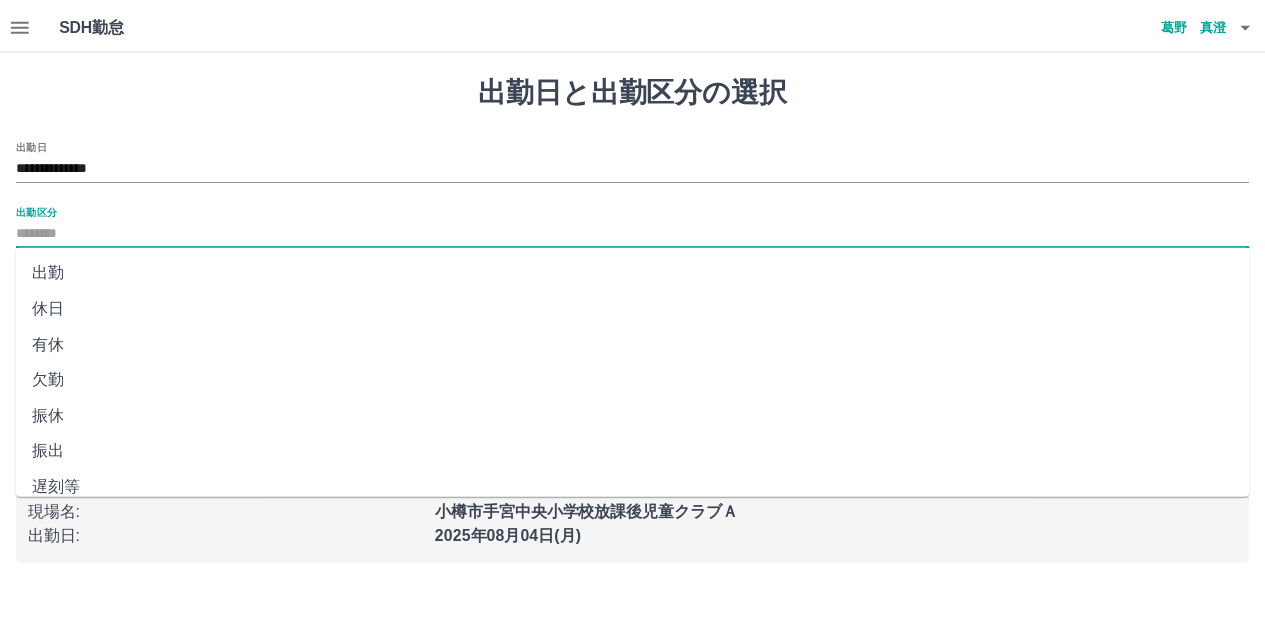 scroll, scrollTop: 411, scrollLeft: 0, axis: vertical 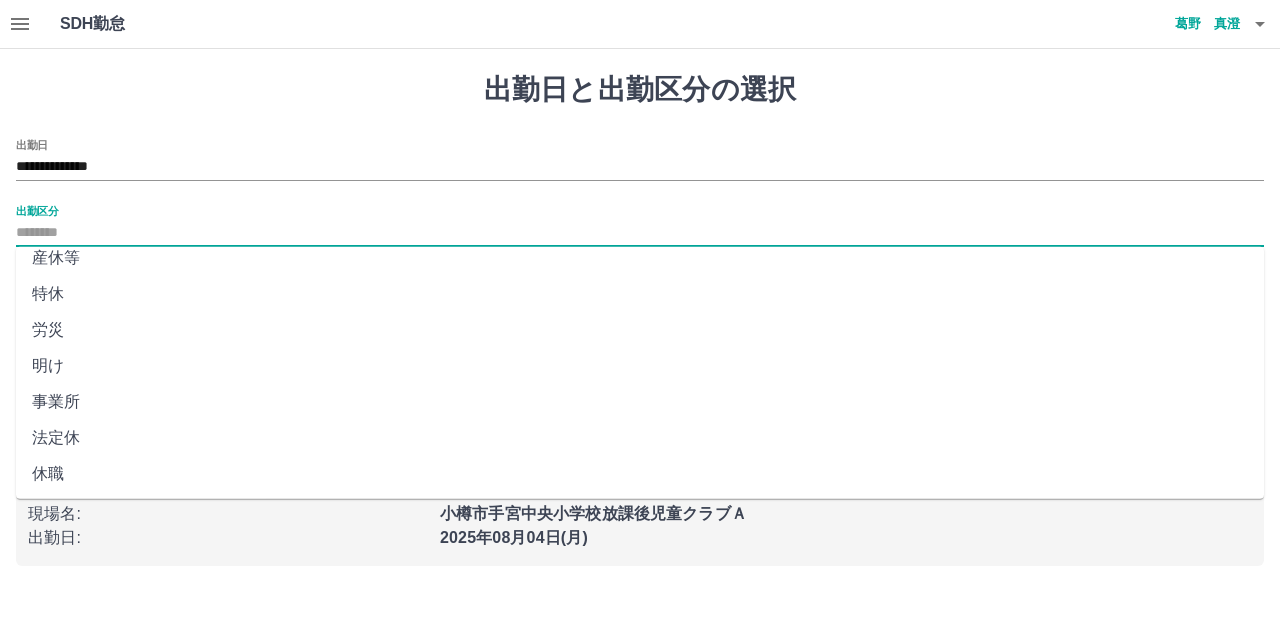 click on "法定休" at bounding box center (640, 438) 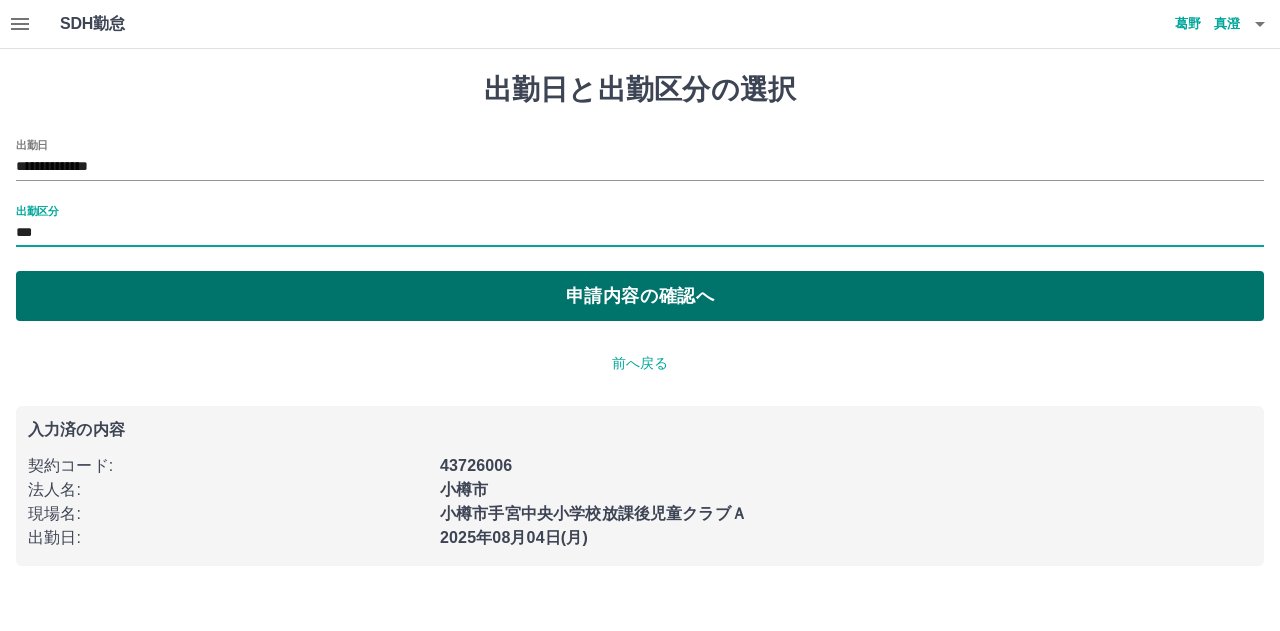 click on "申請内容の確認へ" at bounding box center (640, 296) 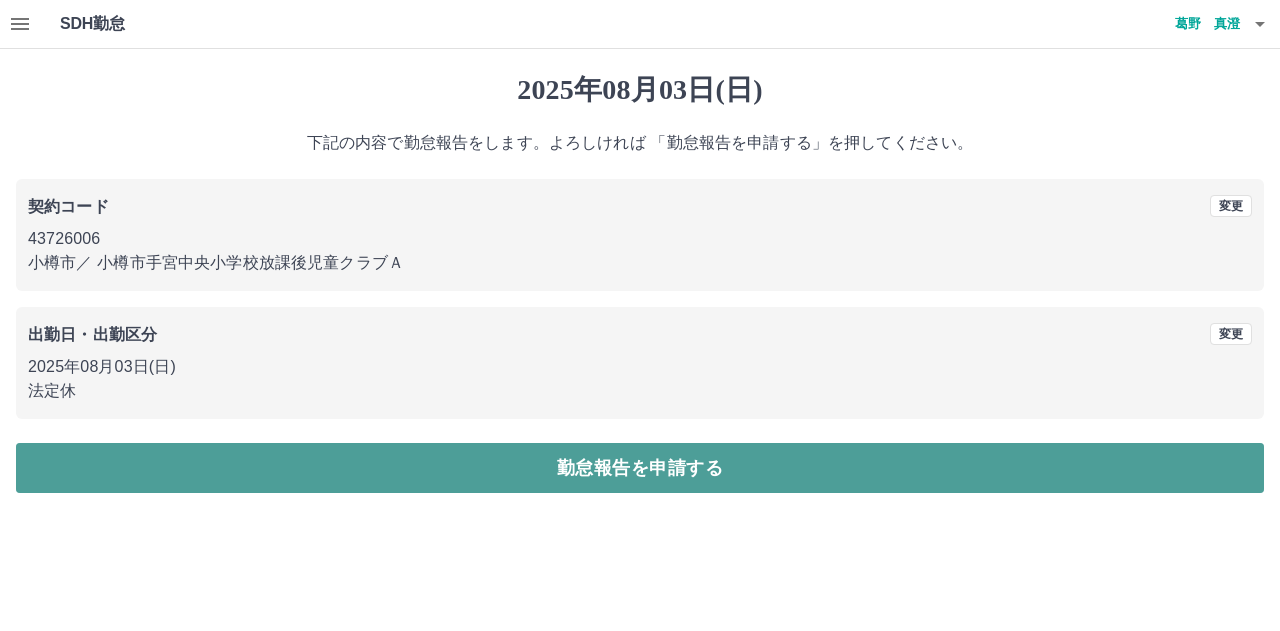 click on "勤怠報告を申請する" at bounding box center (640, 468) 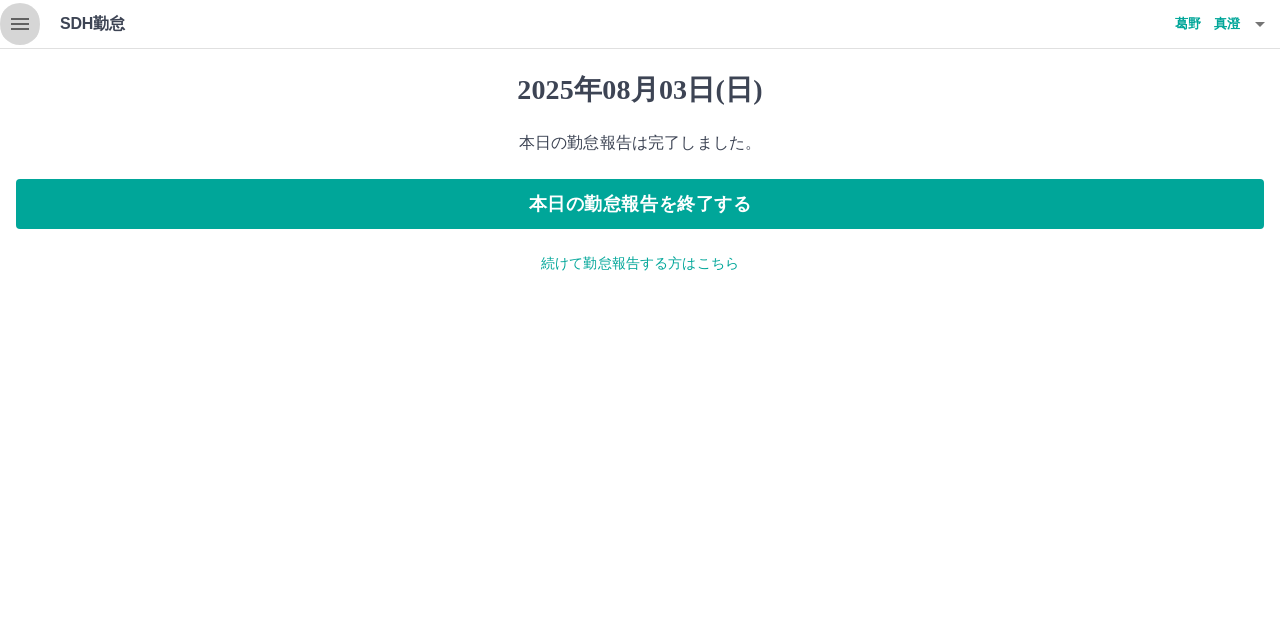 click 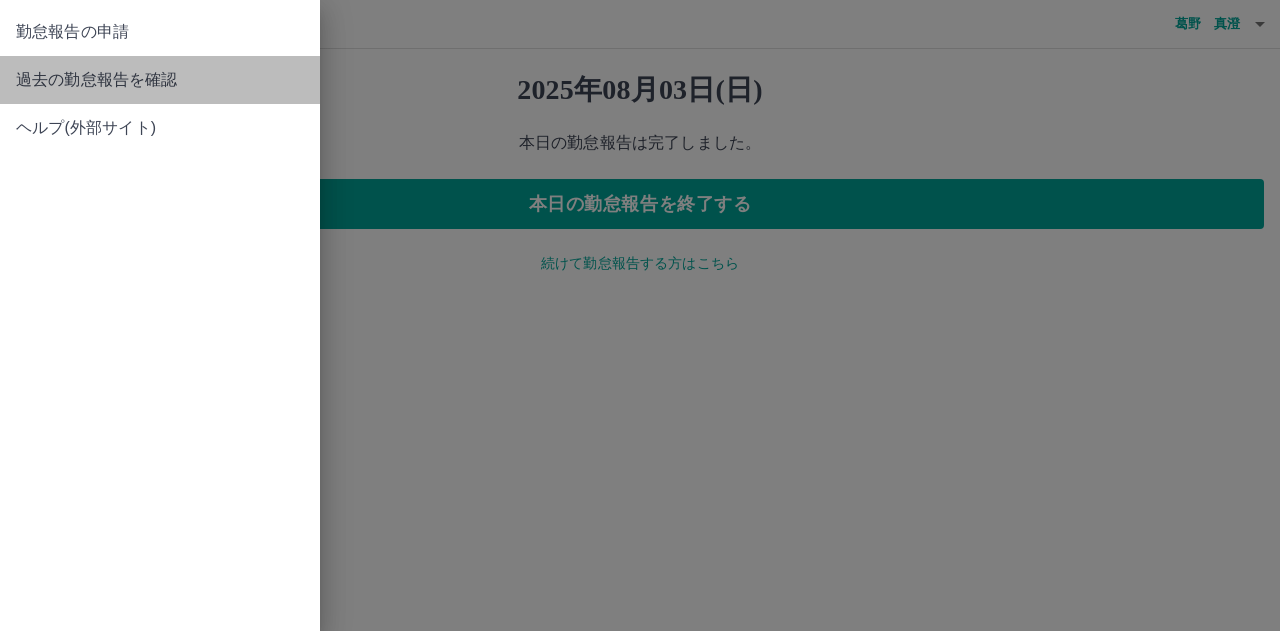 click on "過去の勤怠報告を確認" at bounding box center [160, 80] 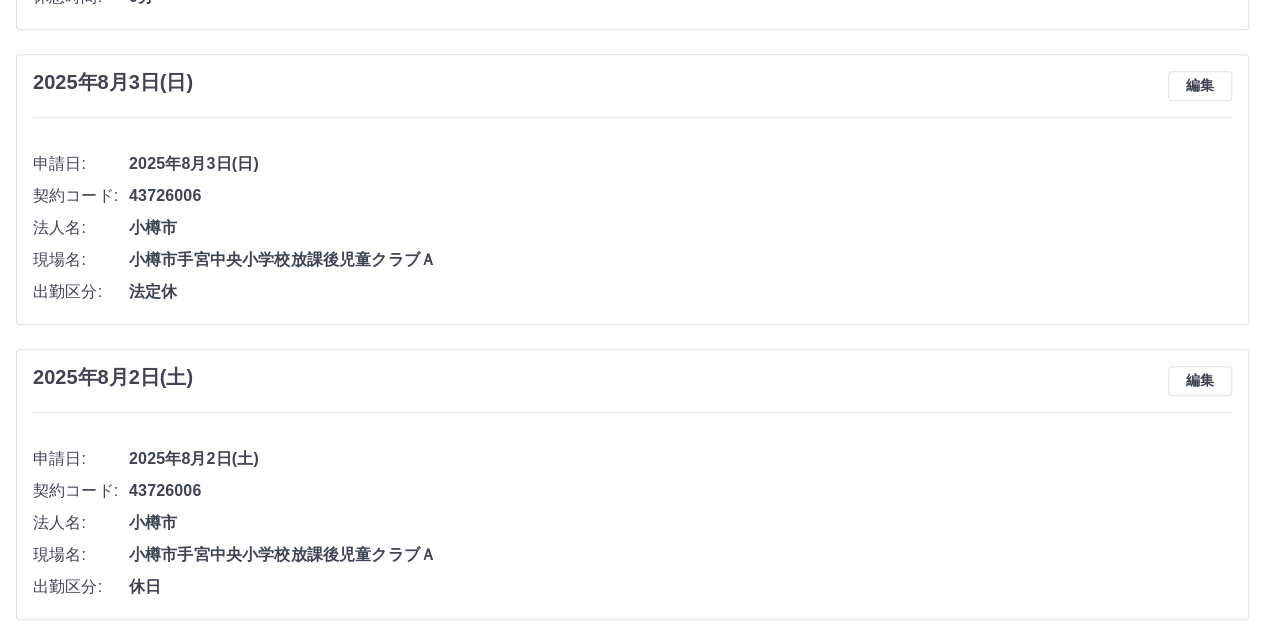 scroll, scrollTop: 600, scrollLeft: 0, axis: vertical 